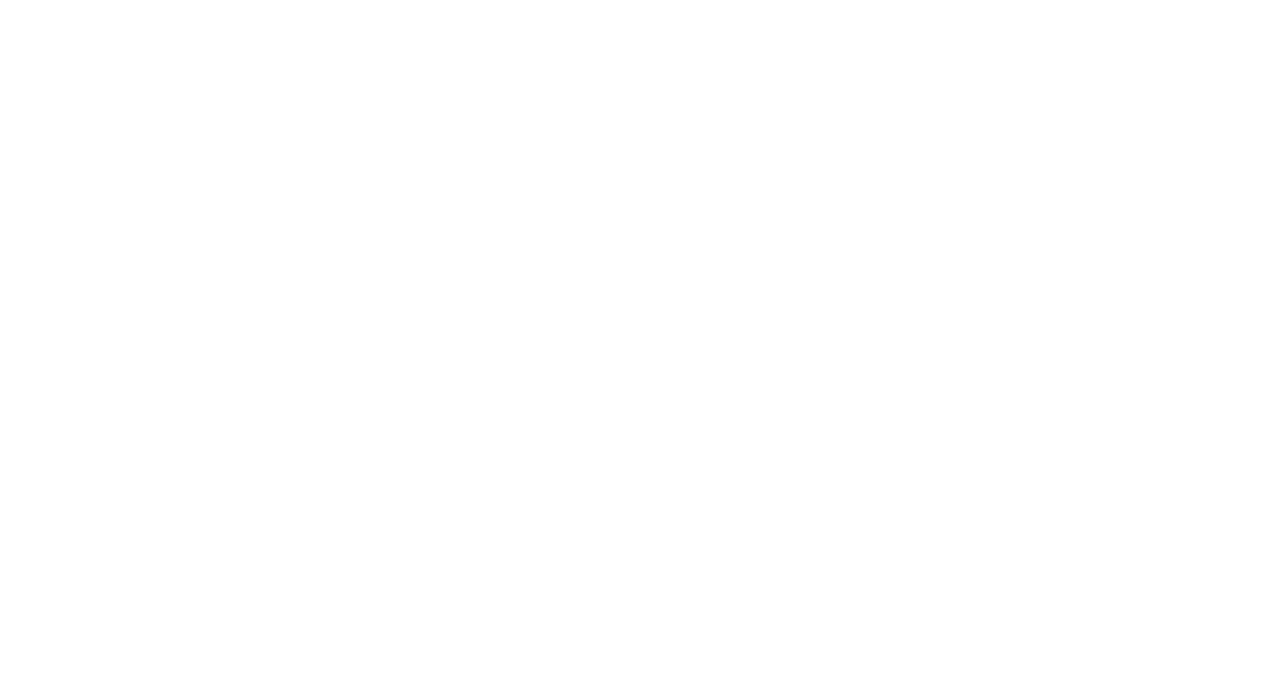 scroll, scrollTop: 0, scrollLeft: 0, axis: both 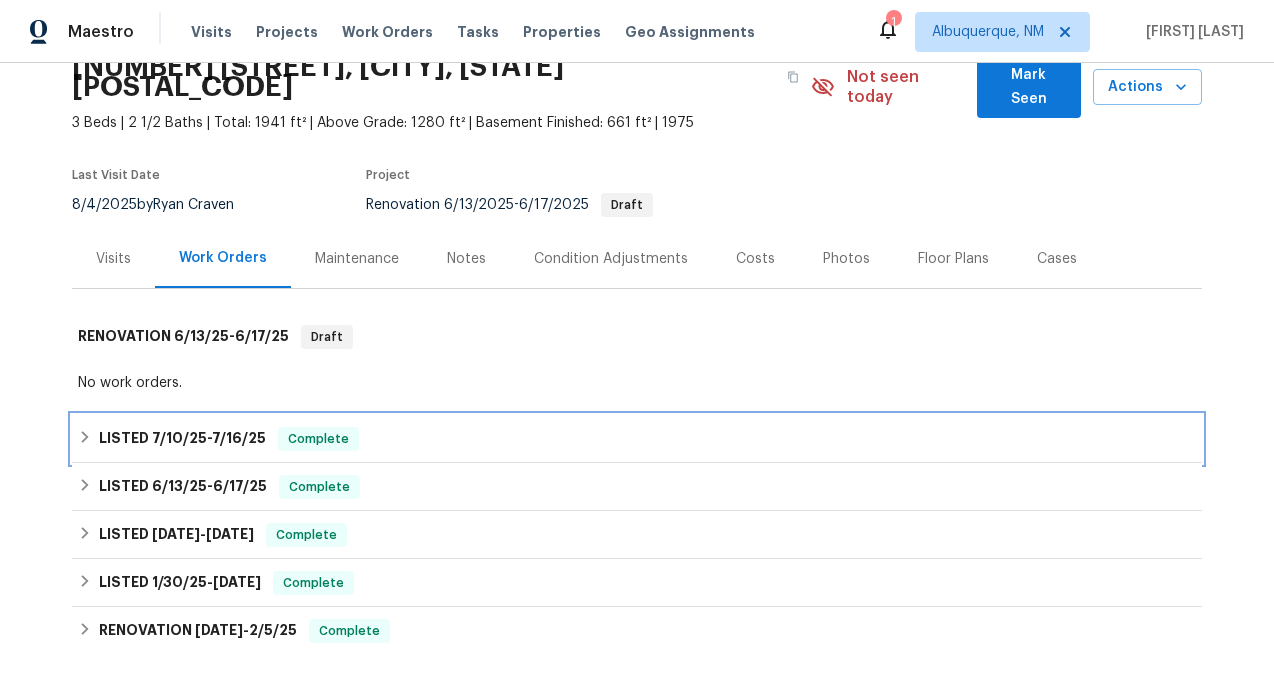 click on "7/10/25" at bounding box center [179, 438] 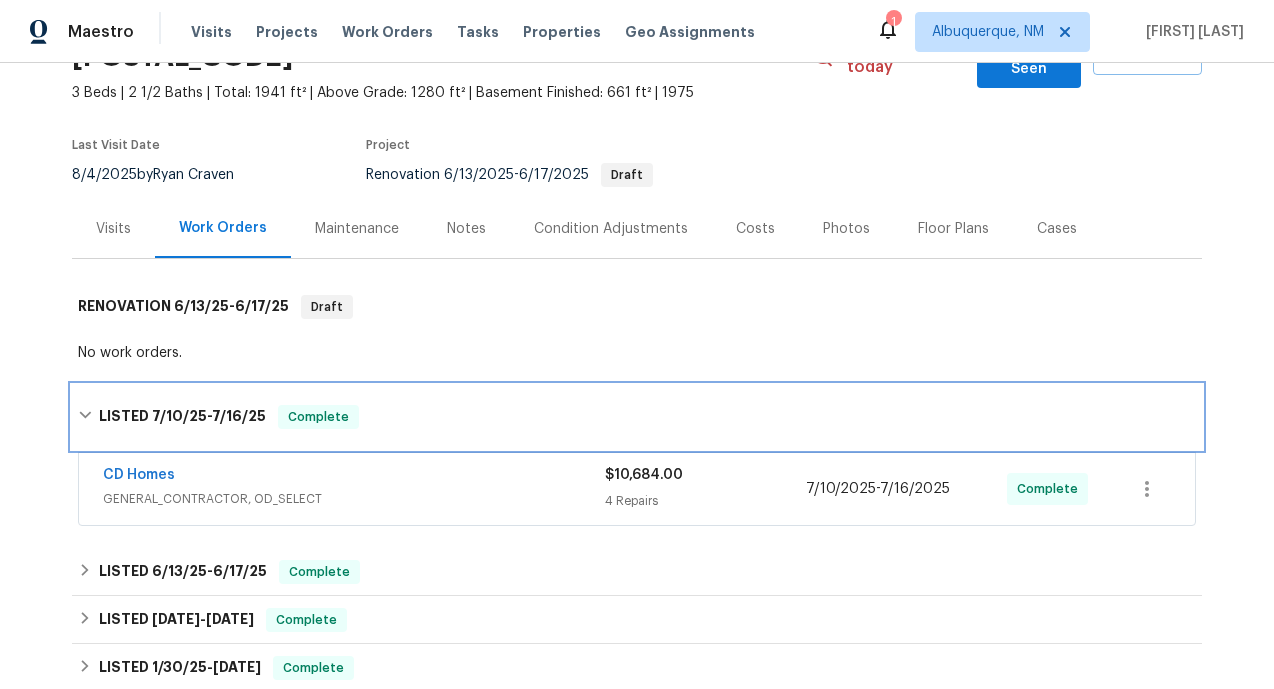 scroll, scrollTop: 145, scrollLeft: 0, axis: vertical 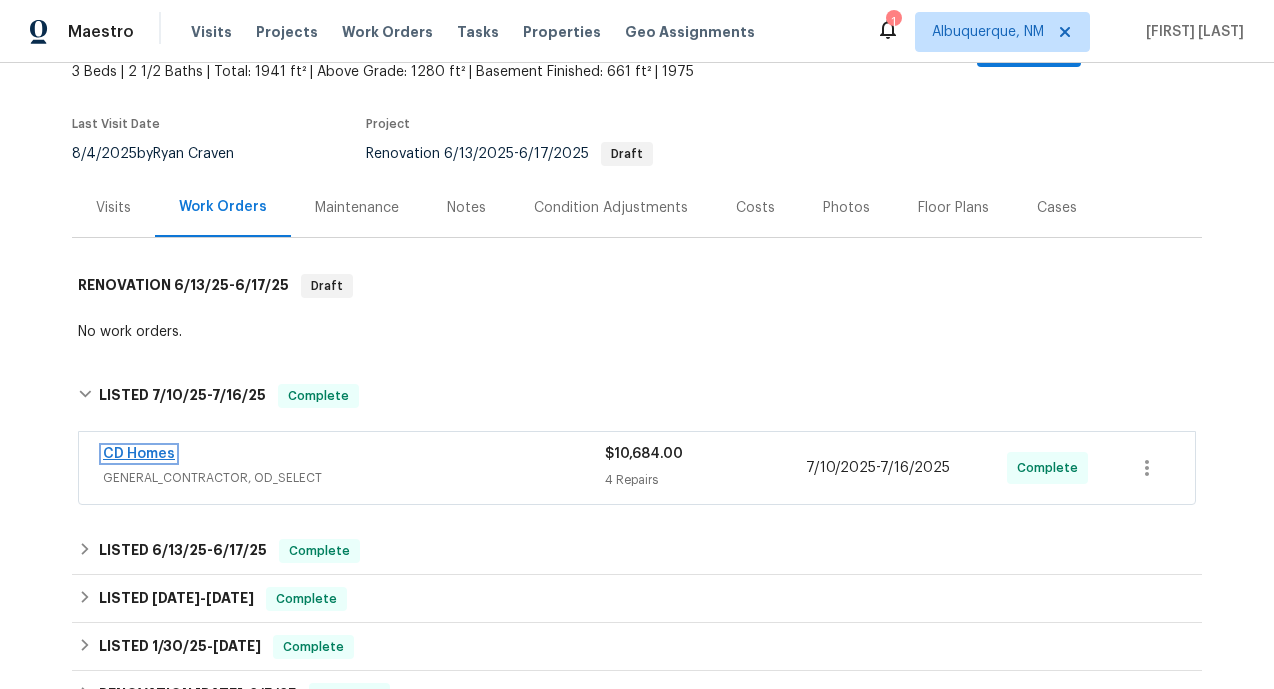 click on "CD Homes" at bounding box center [139, 454] 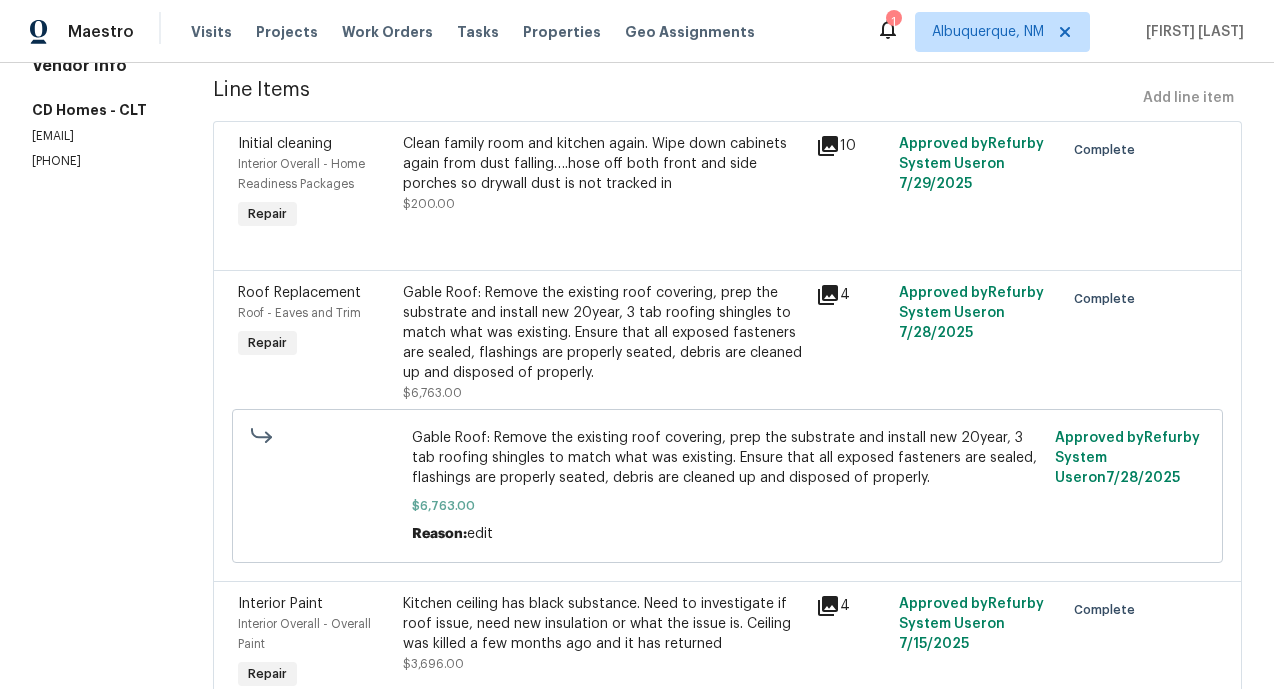 scroll, scrollTop: 369, scrollLeft: 0, axis: vertical 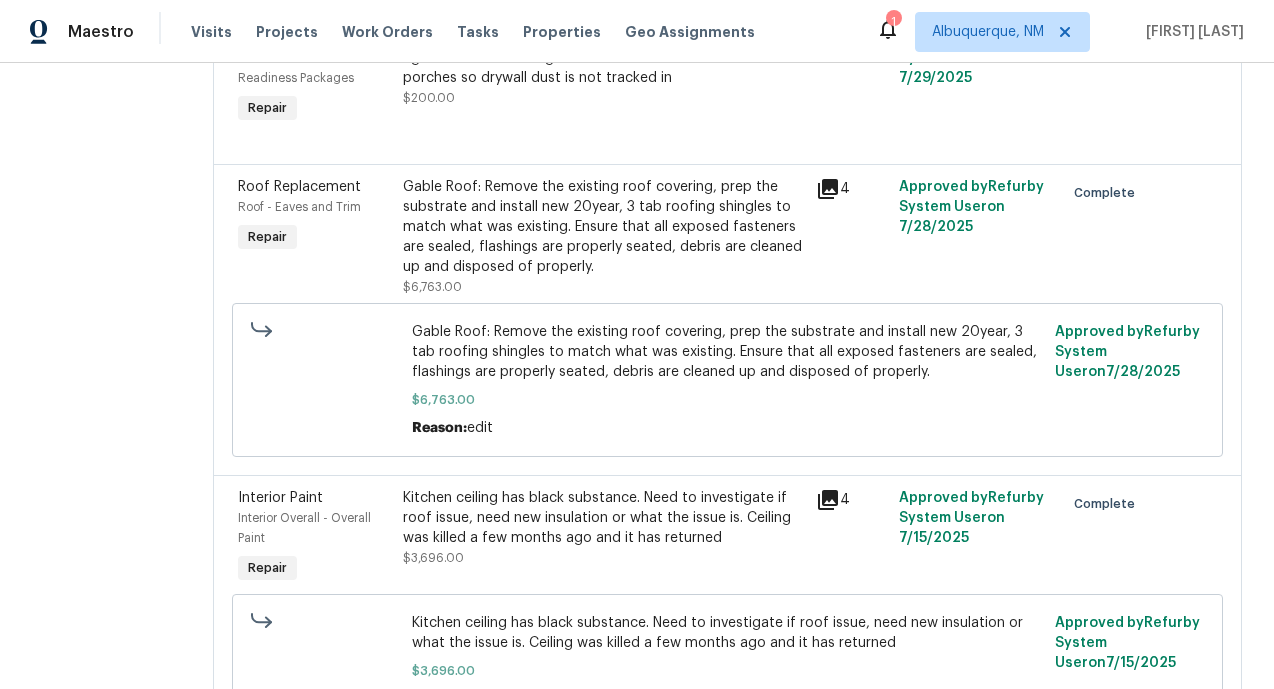 click 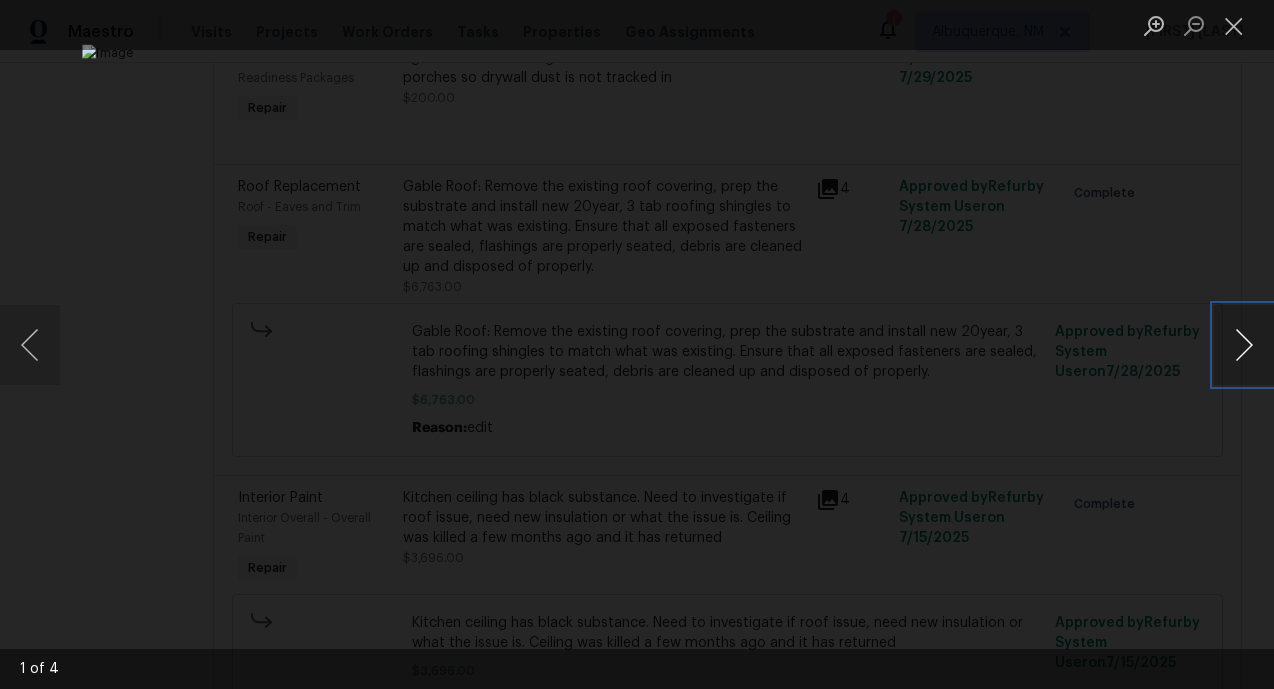 click at bounding box center (1244, 345) 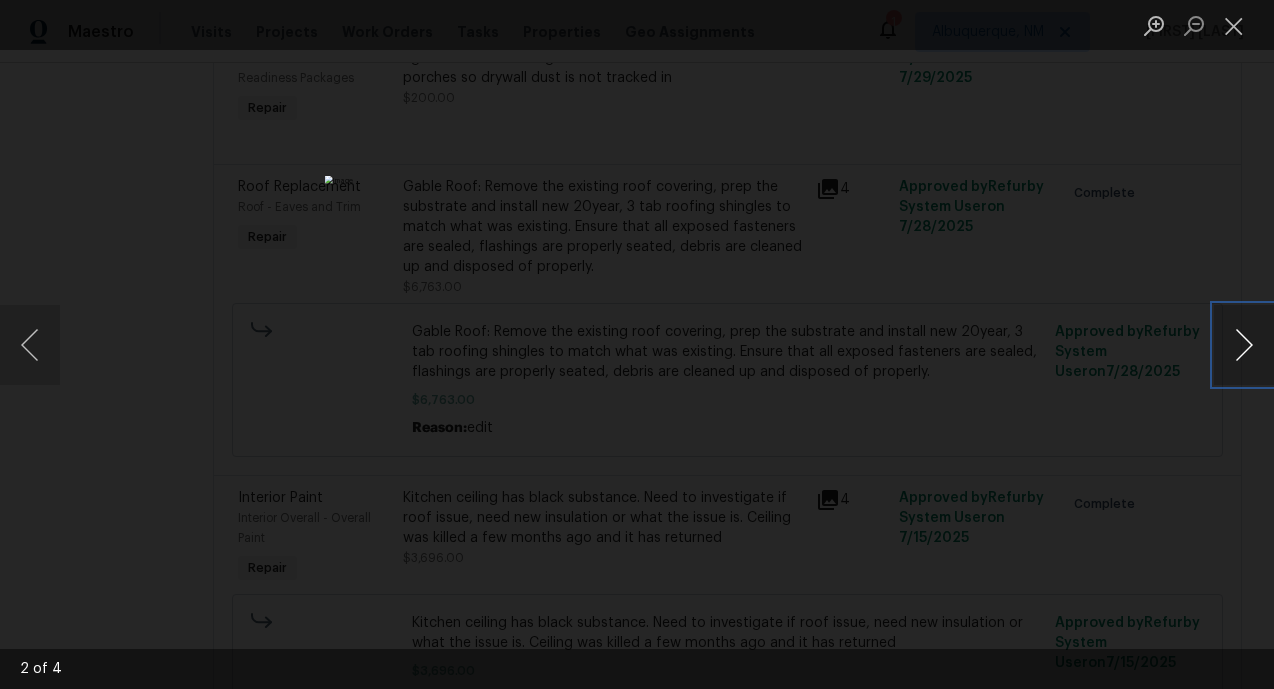 click at bounding box center (1244, 345) 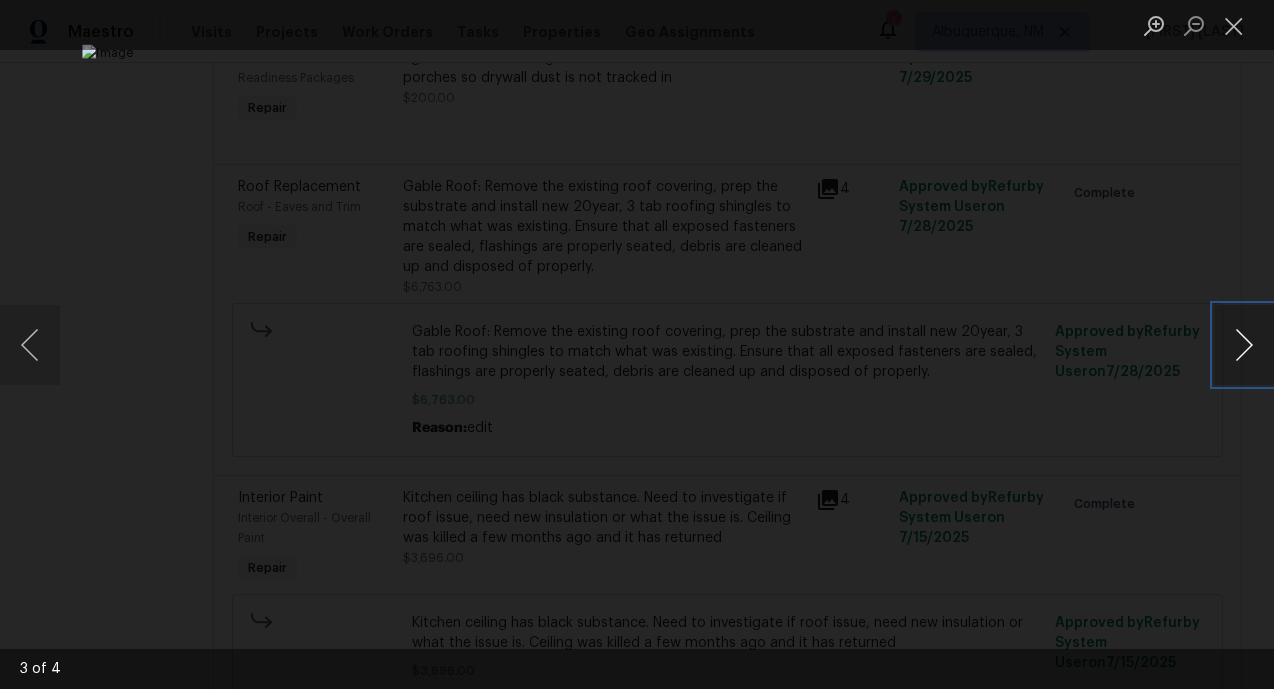 click at bounding box center [1244, 345] 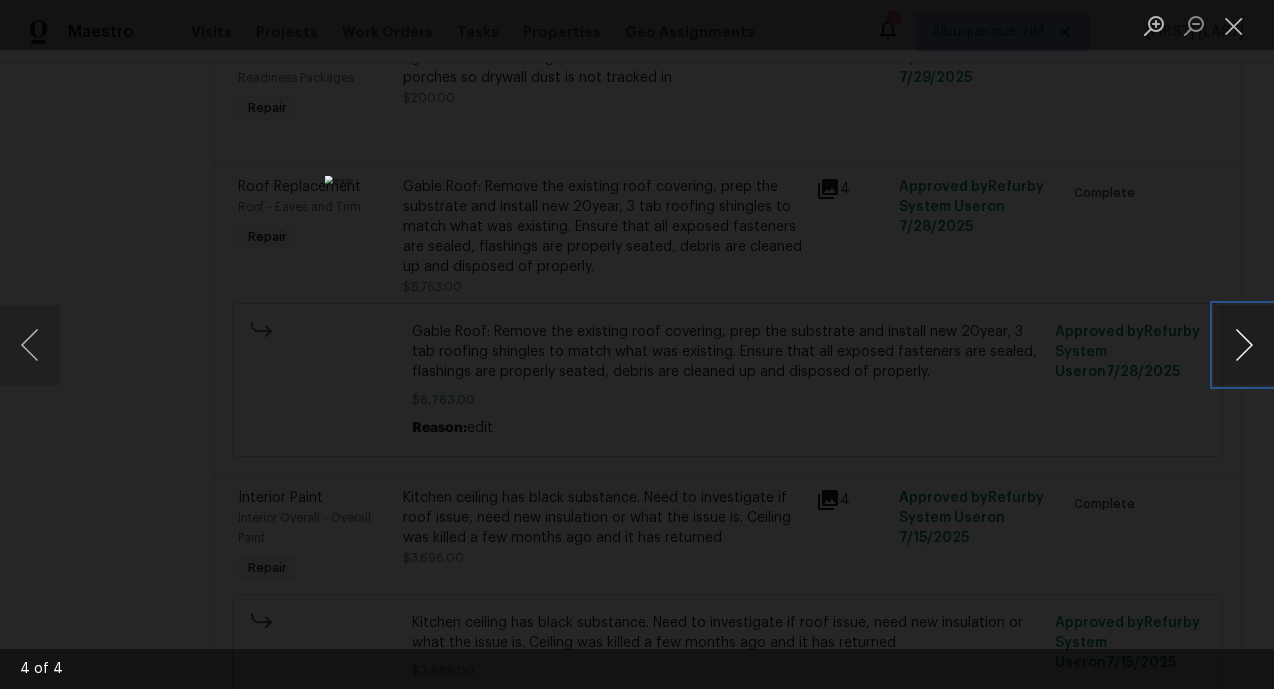 click at bounding box center (1244, 345) 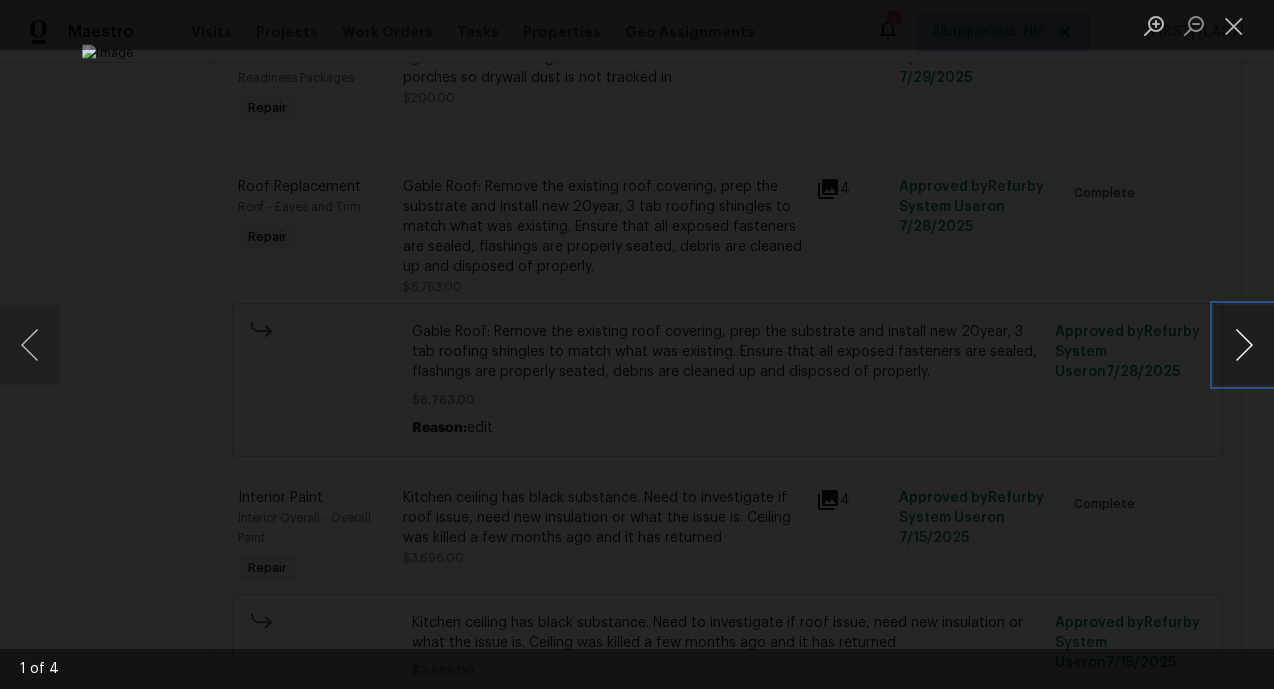 click at bounding box center (1244, 345) 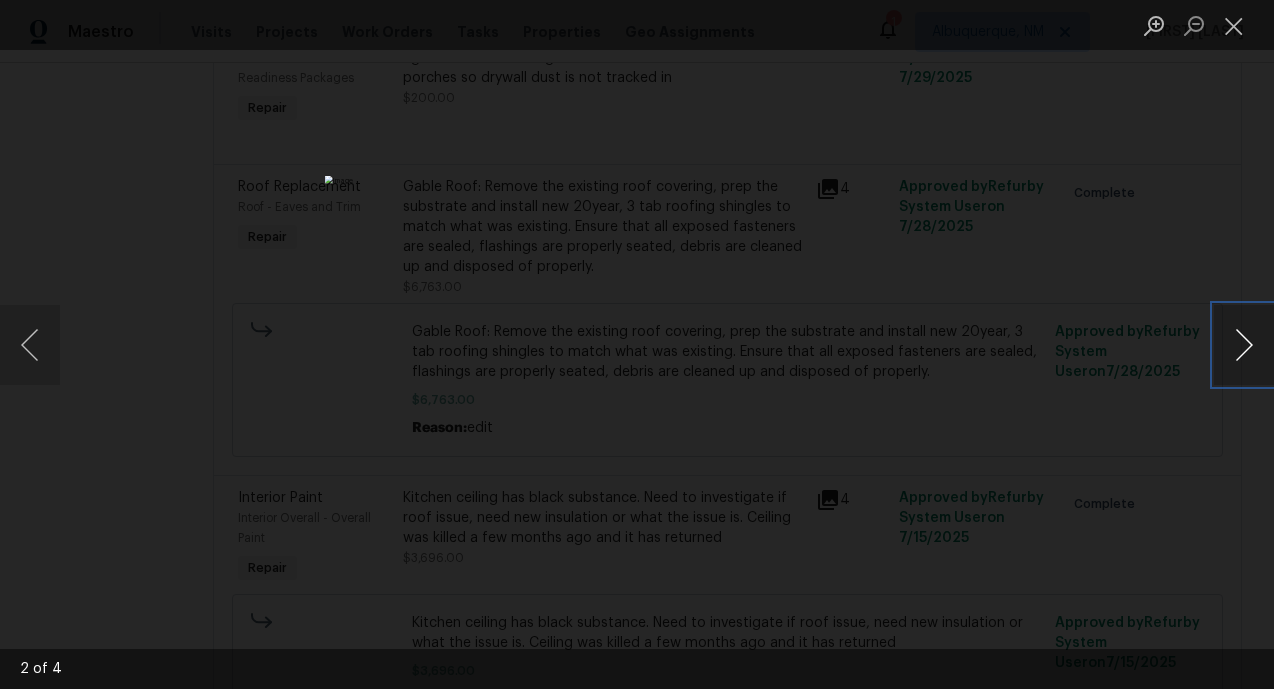 click at bounding box center (1244, 345) 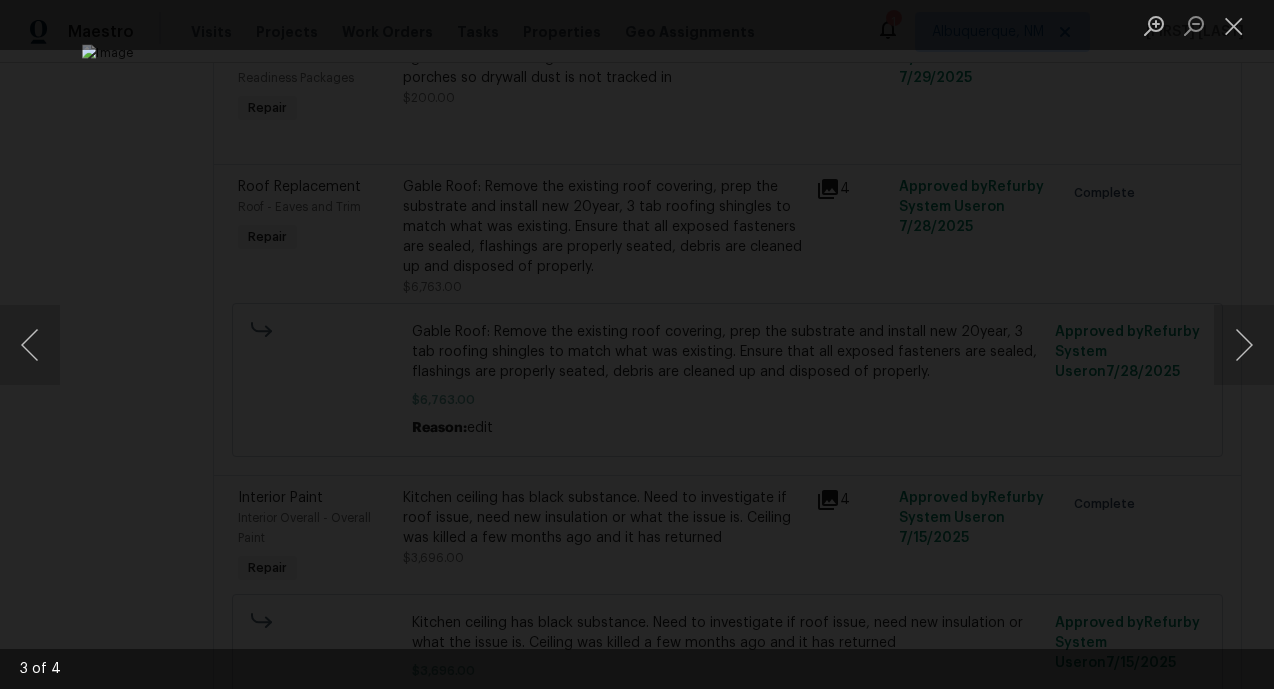 click at bounding box center (637, 344) 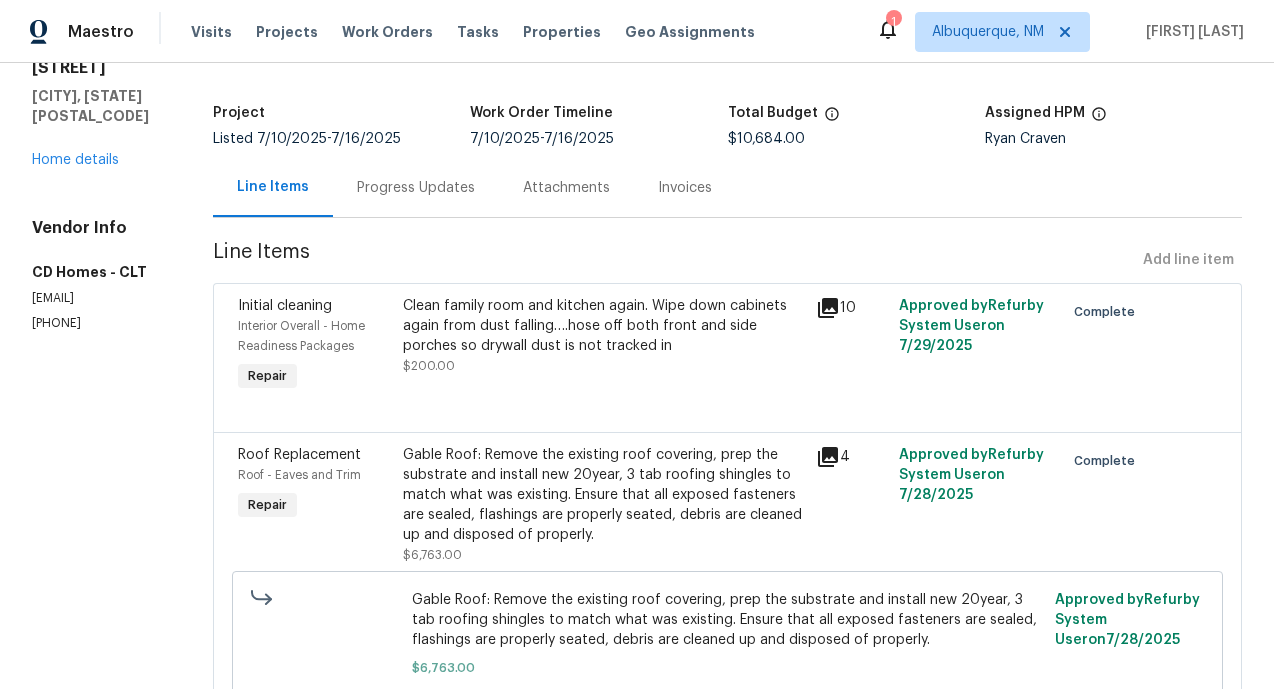 scroll, scrollTop: 76, scrollLeft: 0, axis: vertical 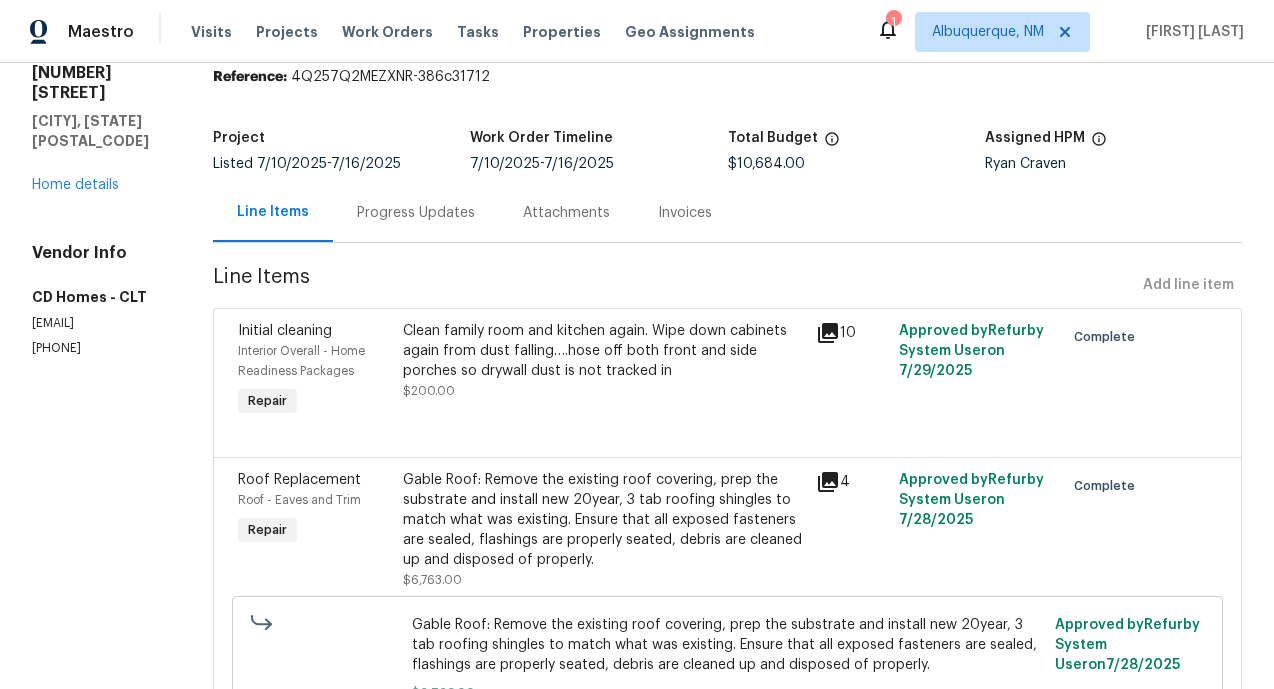 click 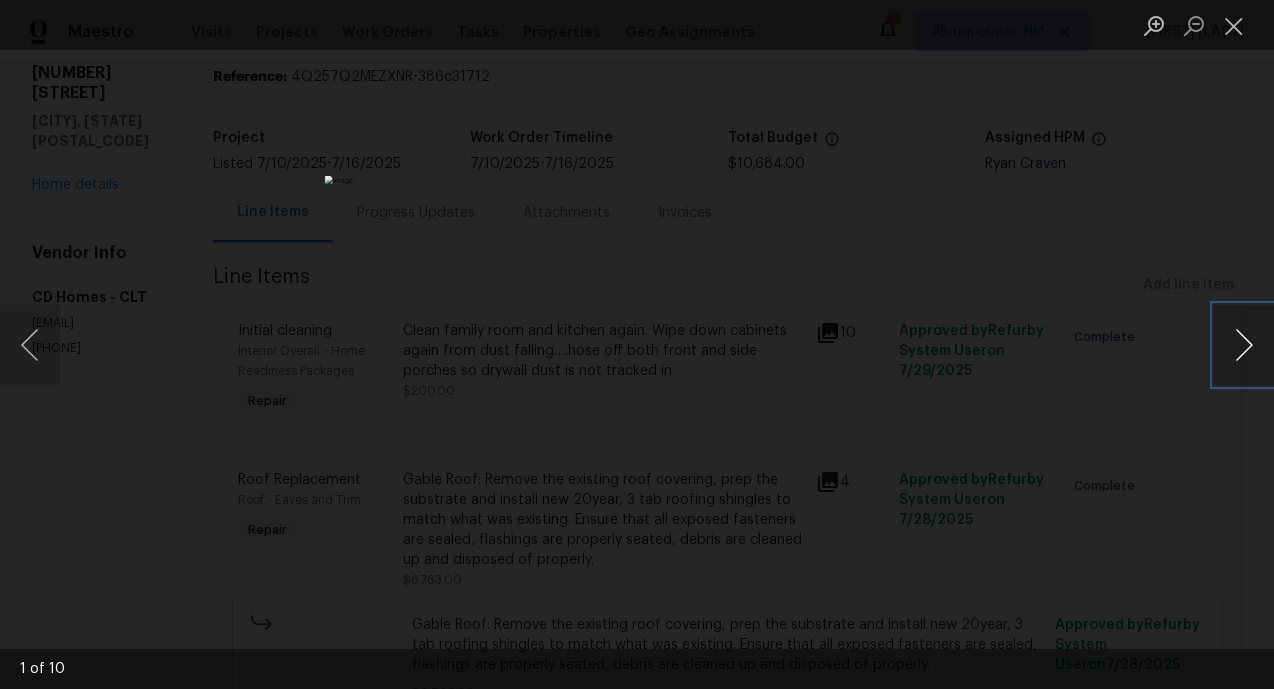 click at bounding box center [1244, 345] 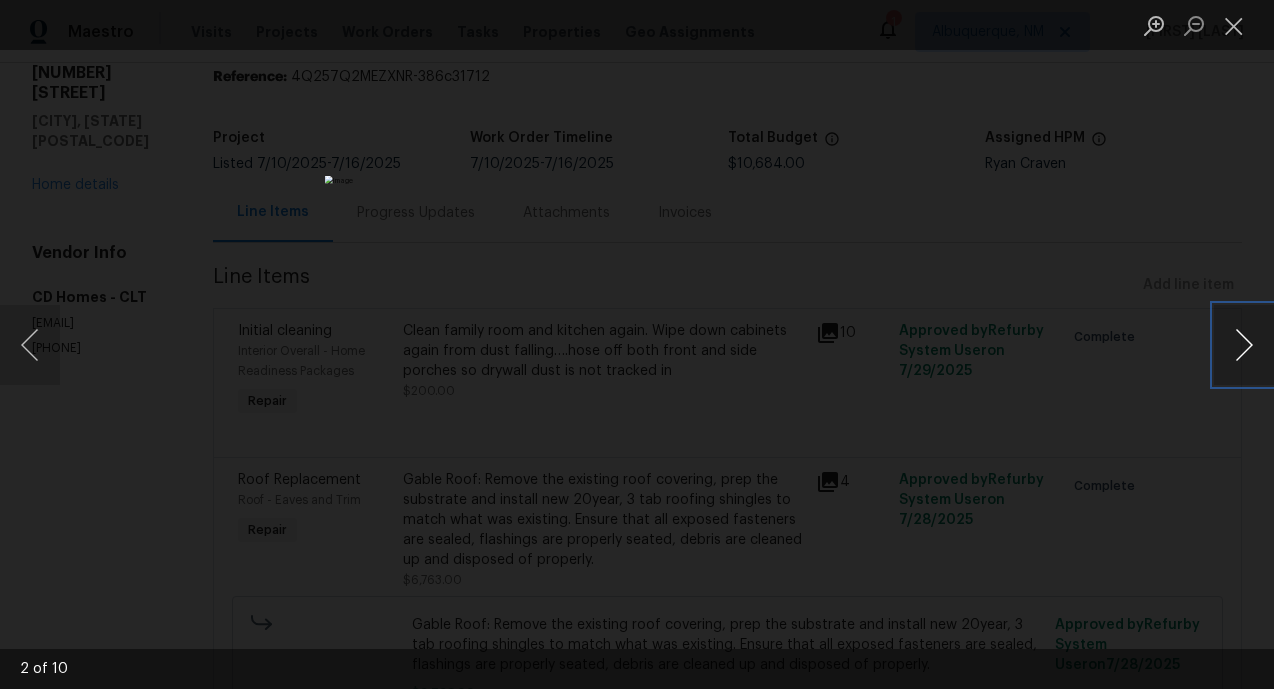 click at bounding box center (1244, 345) 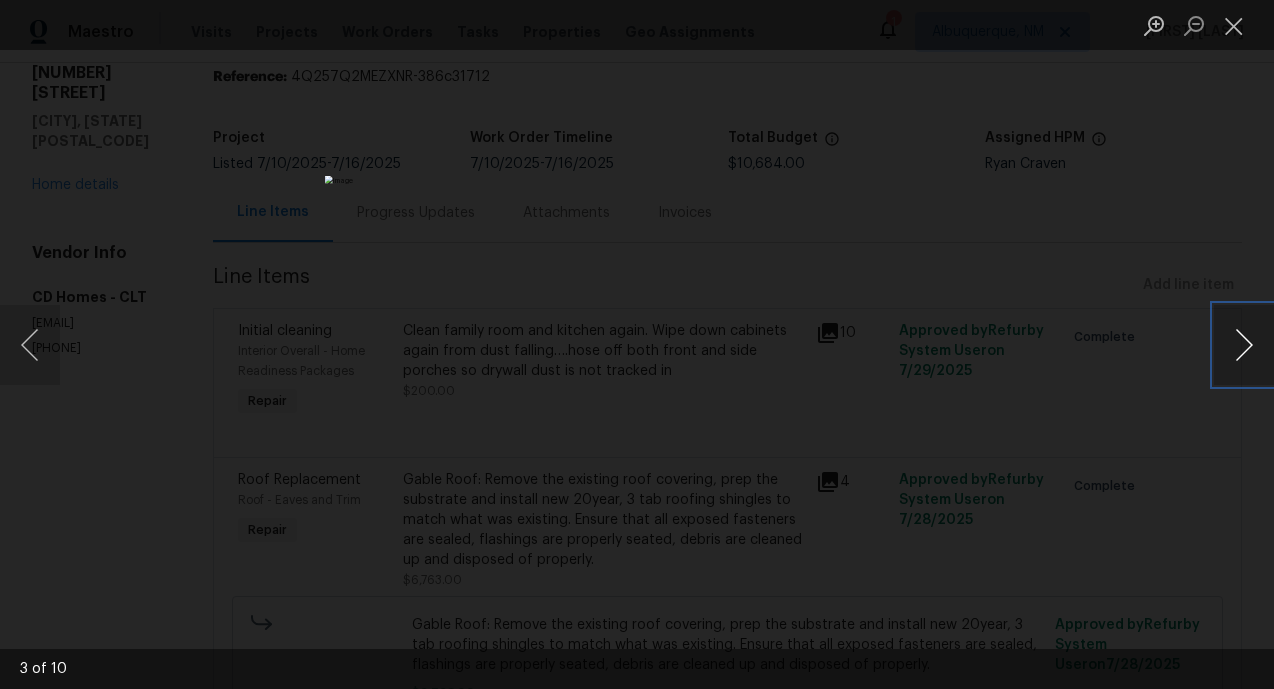 click at bounding box center [1244, 345] 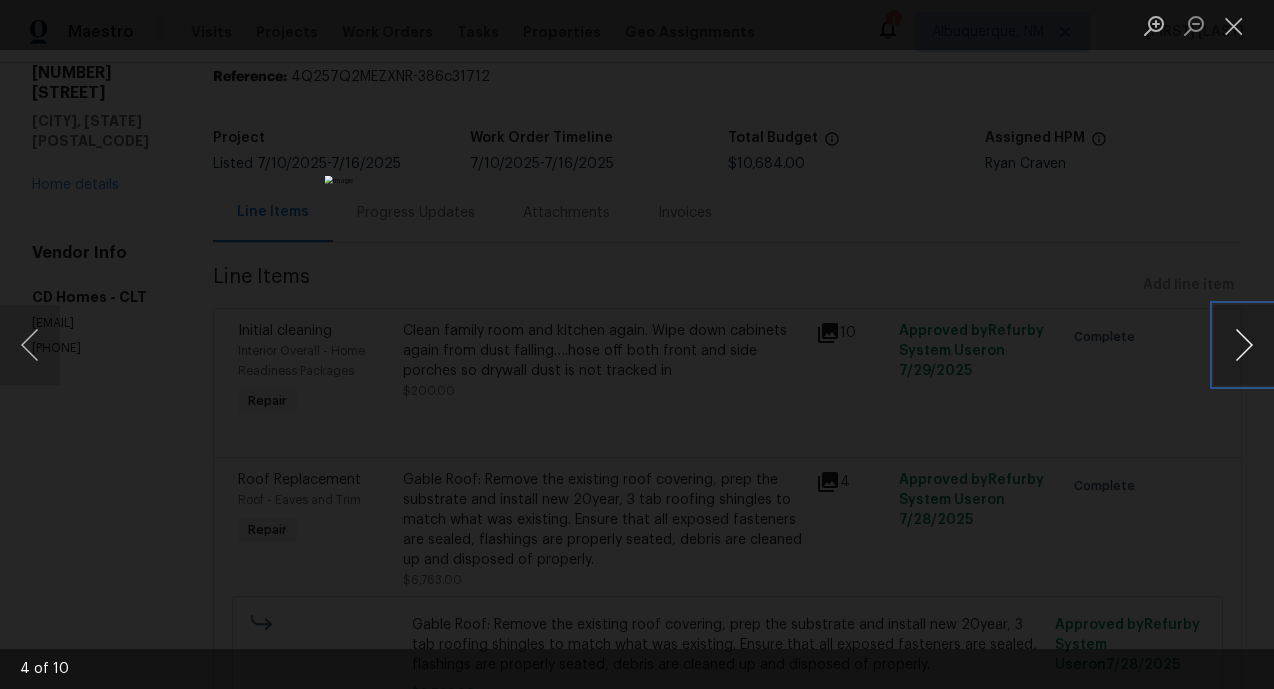 click at bounding box center [1244, 345] 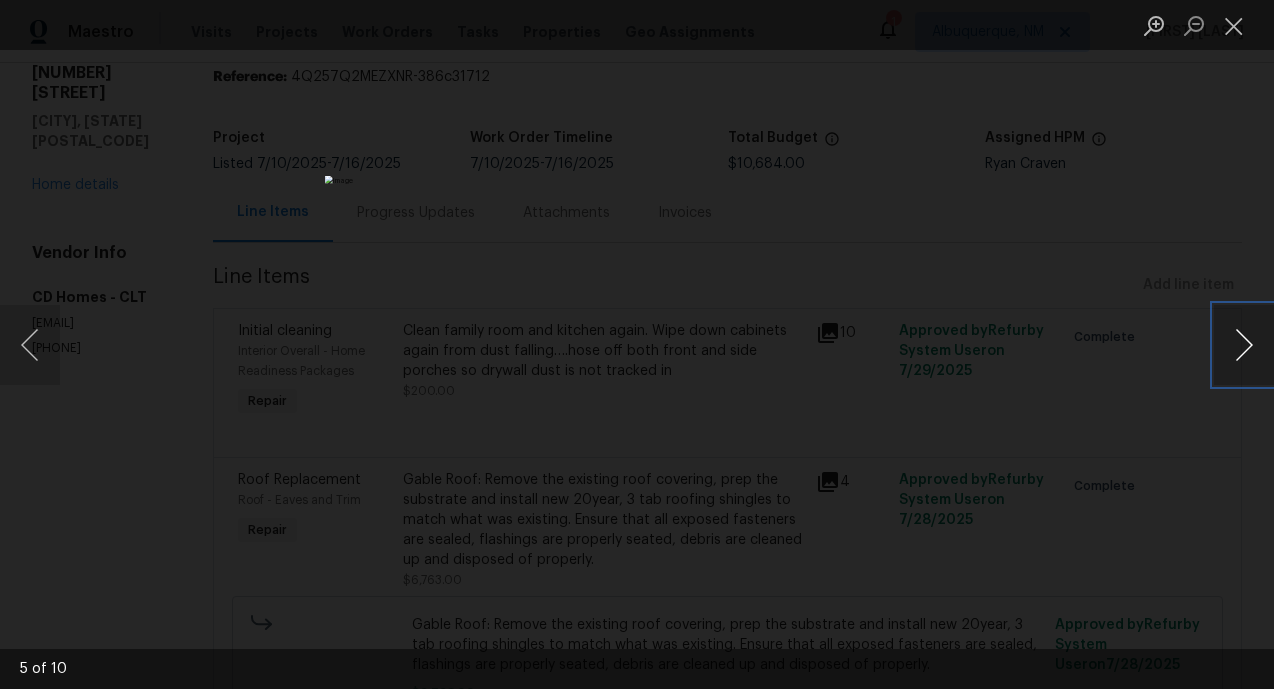 click at bounding box center [1244, 345] 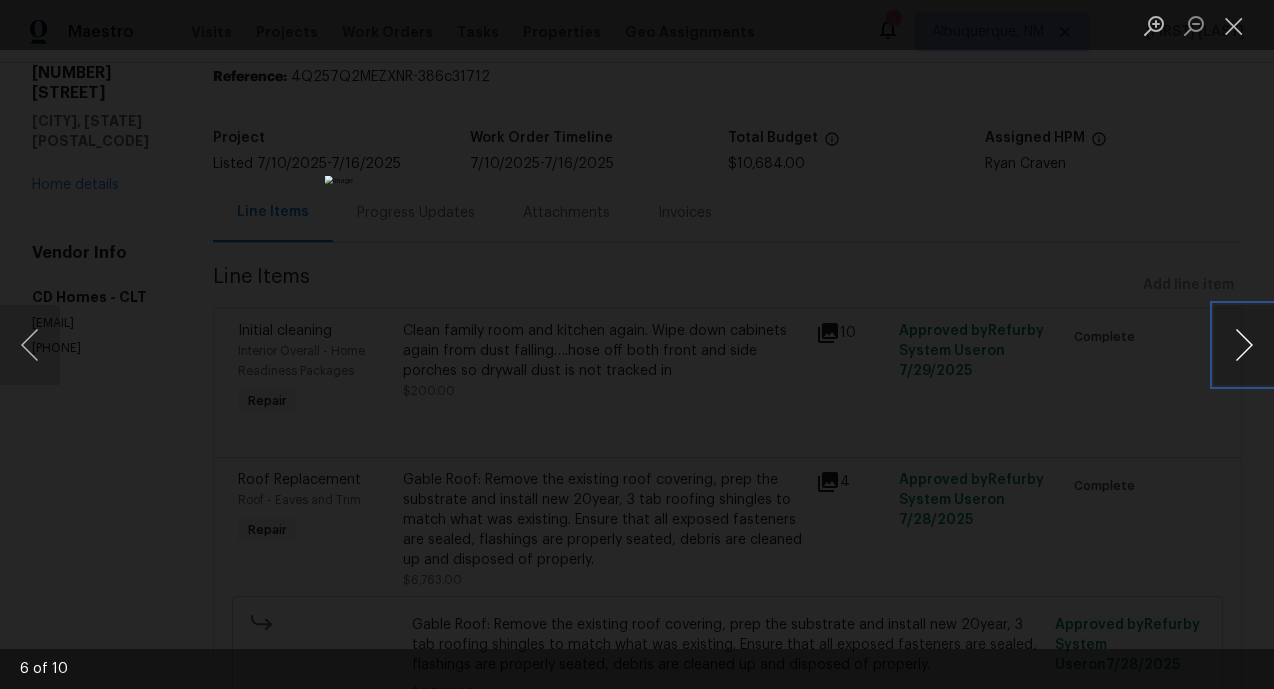 click at bounding box center [1244, 345] 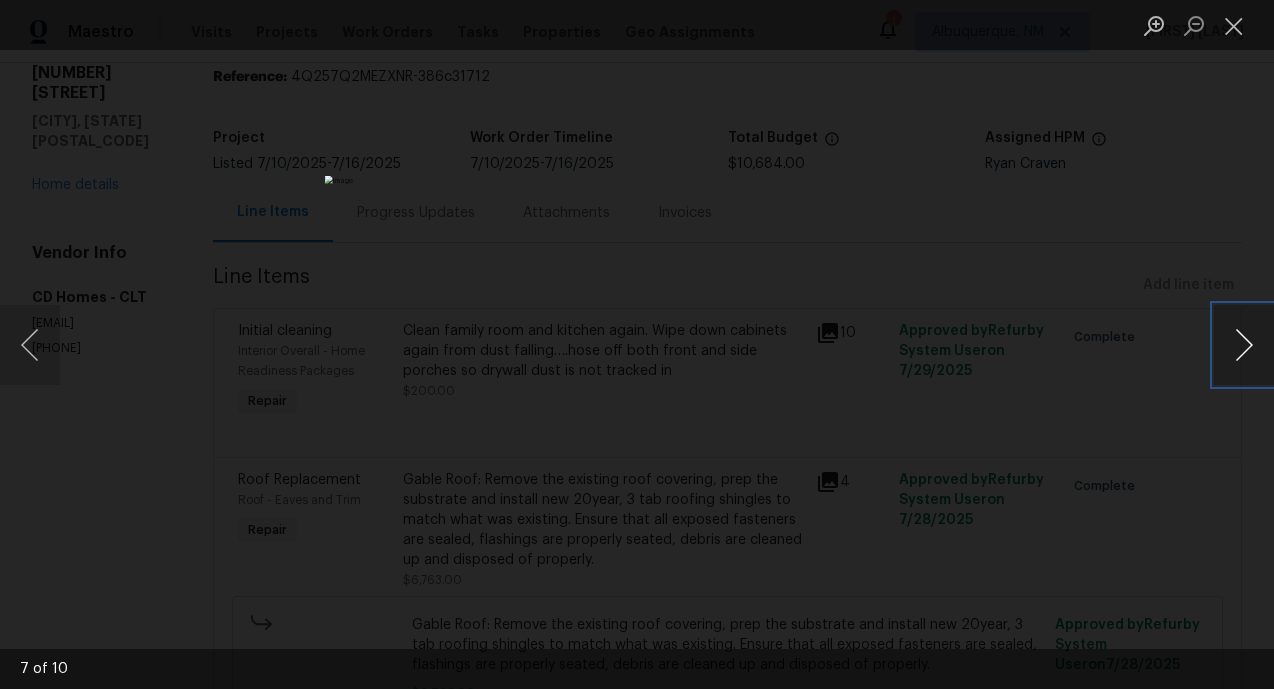 click at bounding box center [1244, 345] 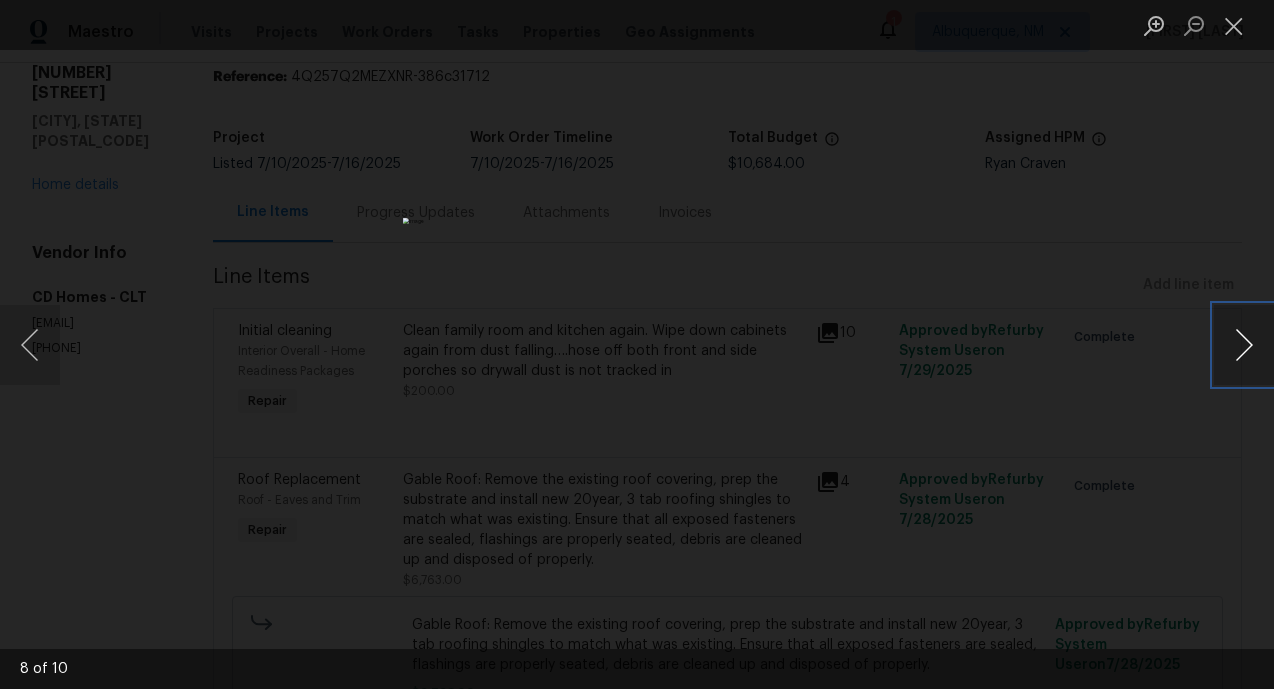 click at bounding box center [1244, 345] 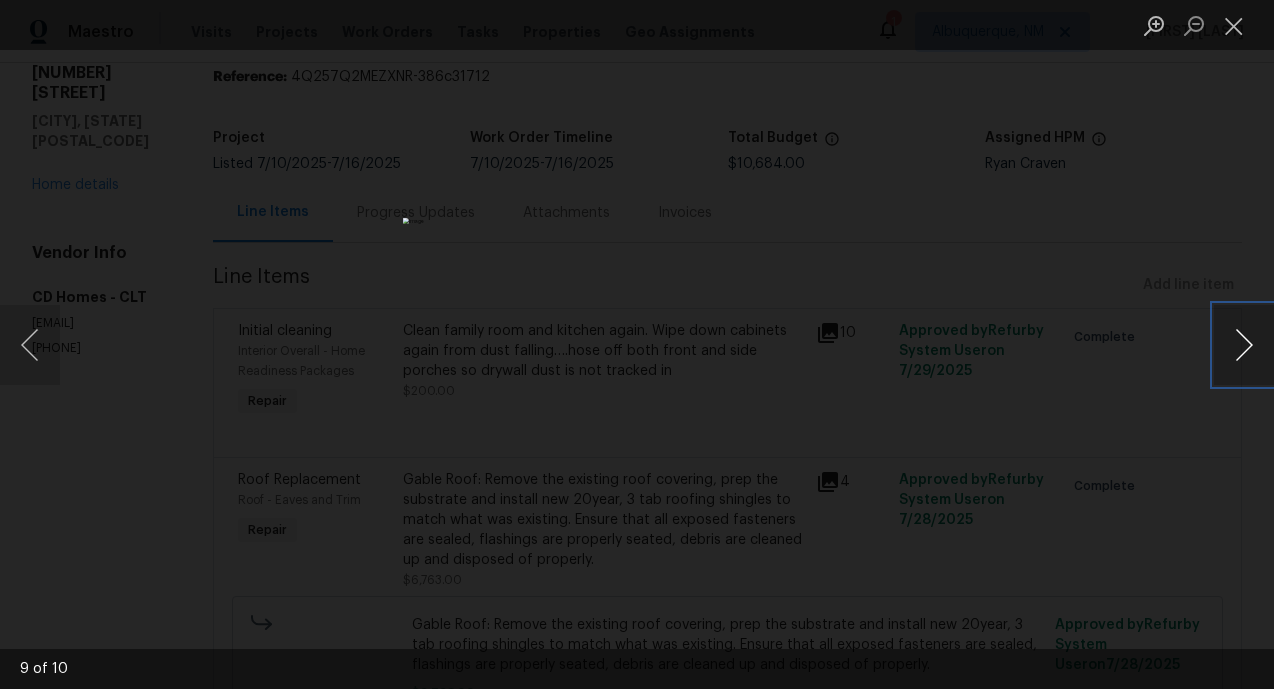 click at bounding box center [1244, 345] 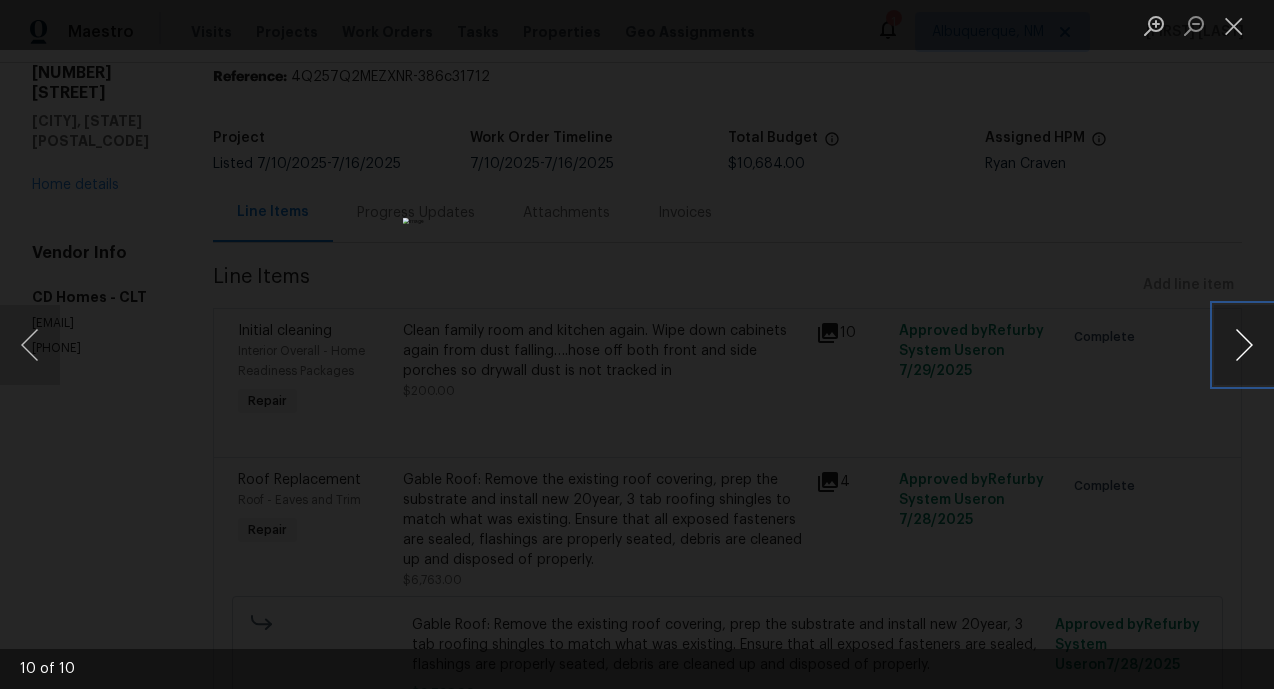 click at bounding box center (1244, 345) 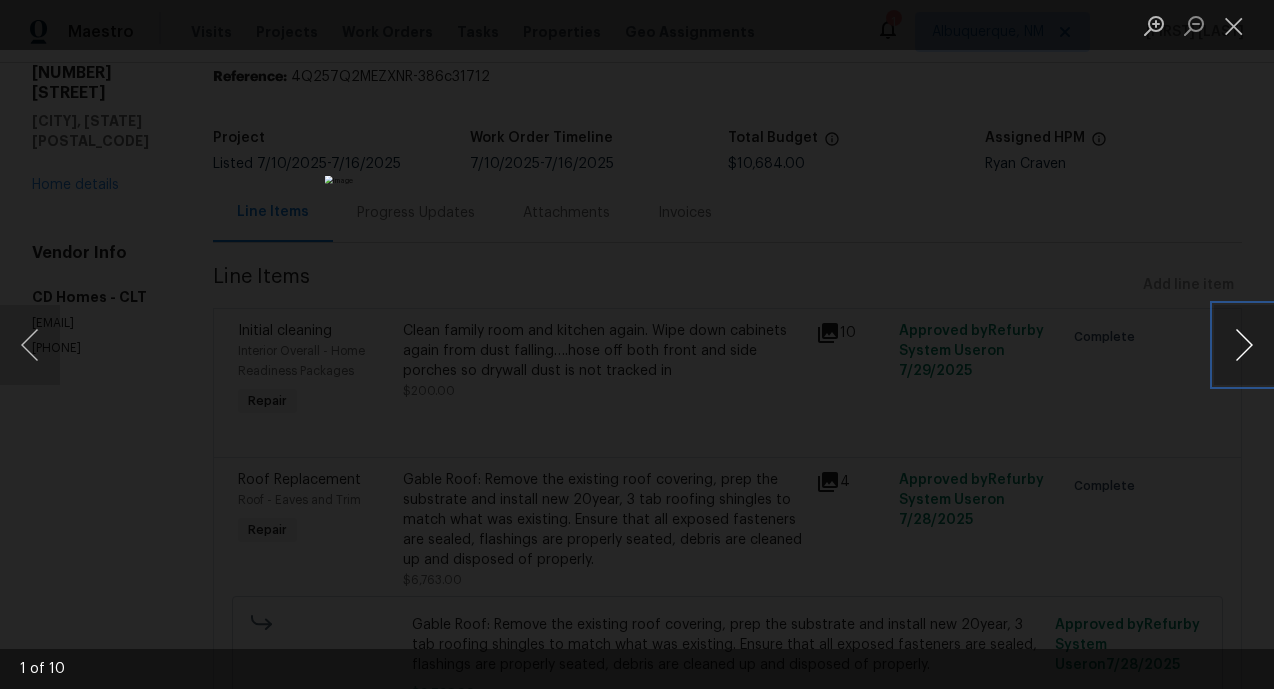 click at bounding box center (1244, 345) 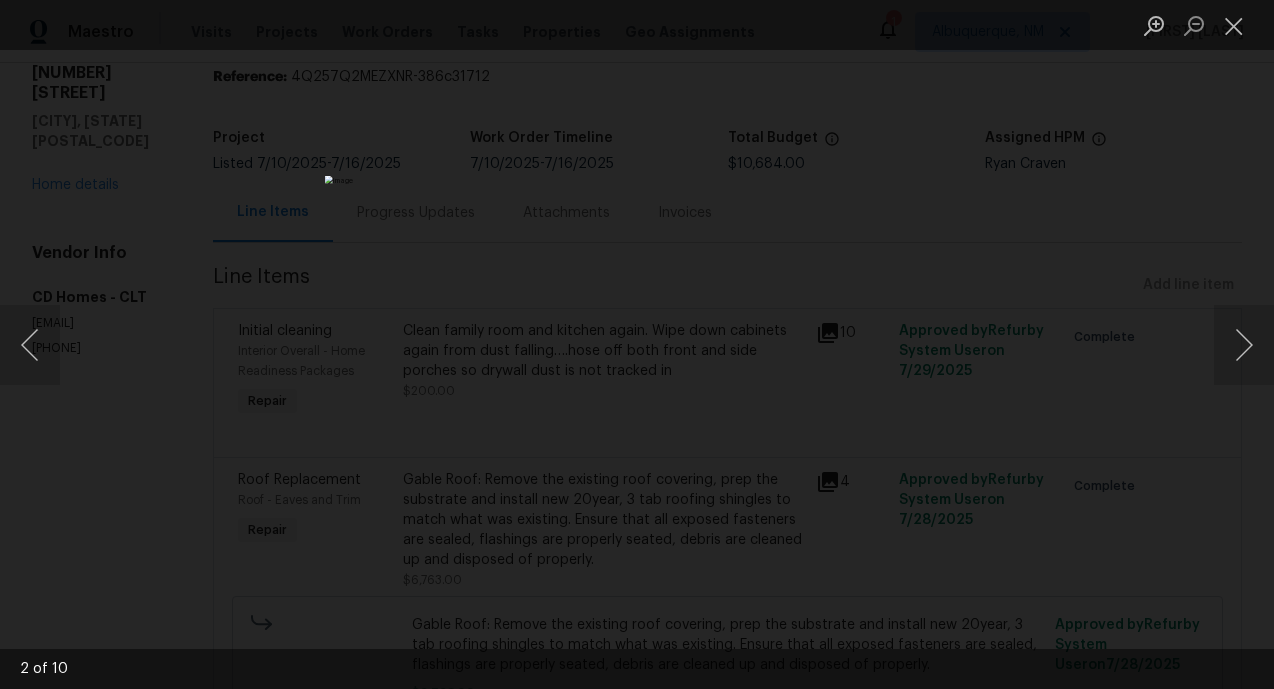 click at bounding box center (637, 344) 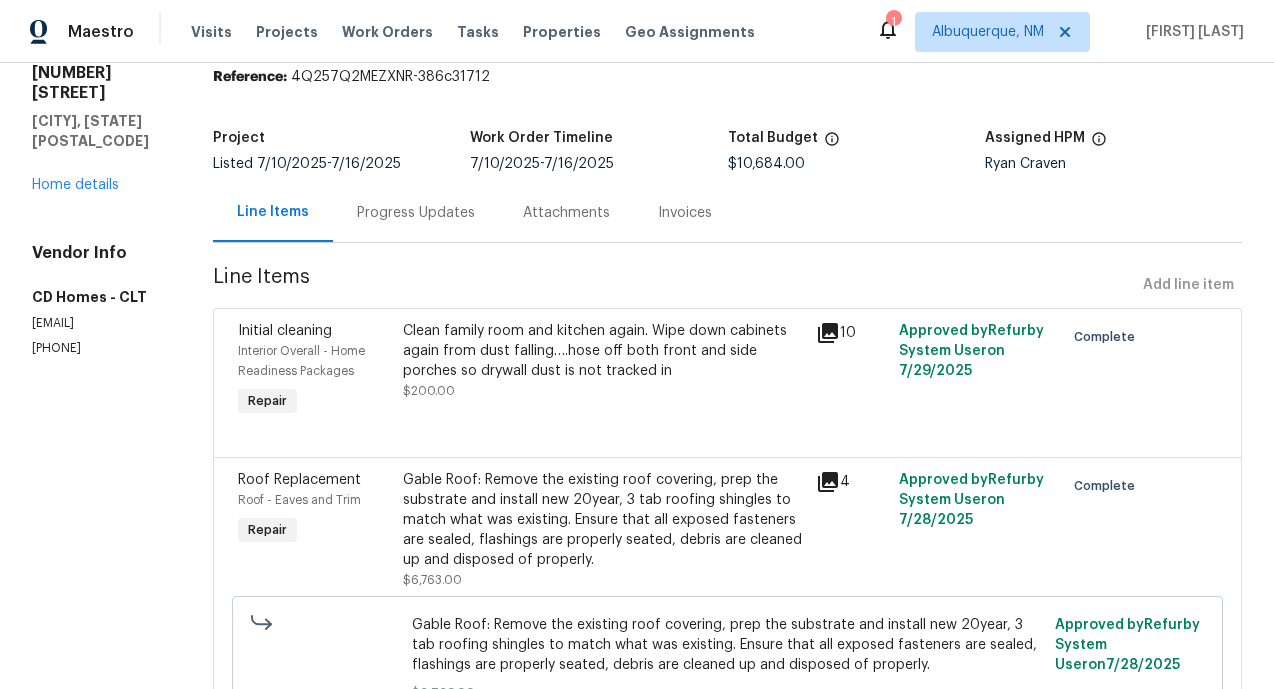 click on "Progress Updates" at bounding box center [416, 213] 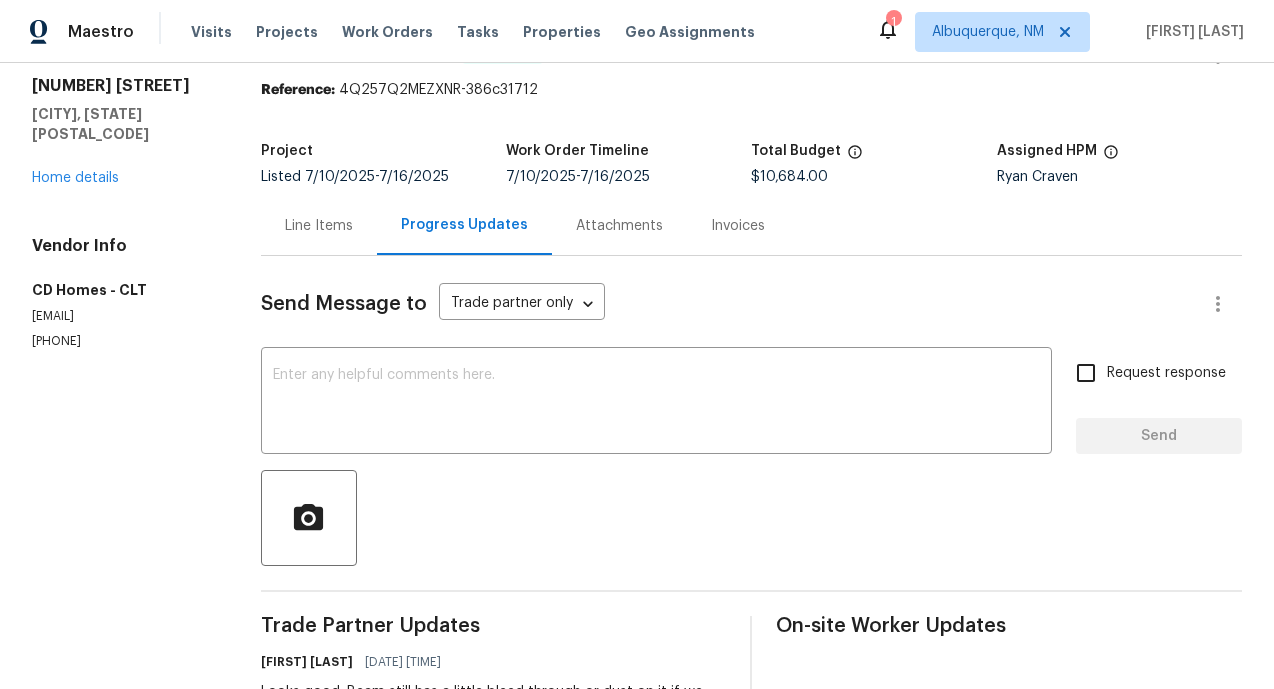 scroll, scrollTop: 58, scrollLeft: 0, axis: vertical 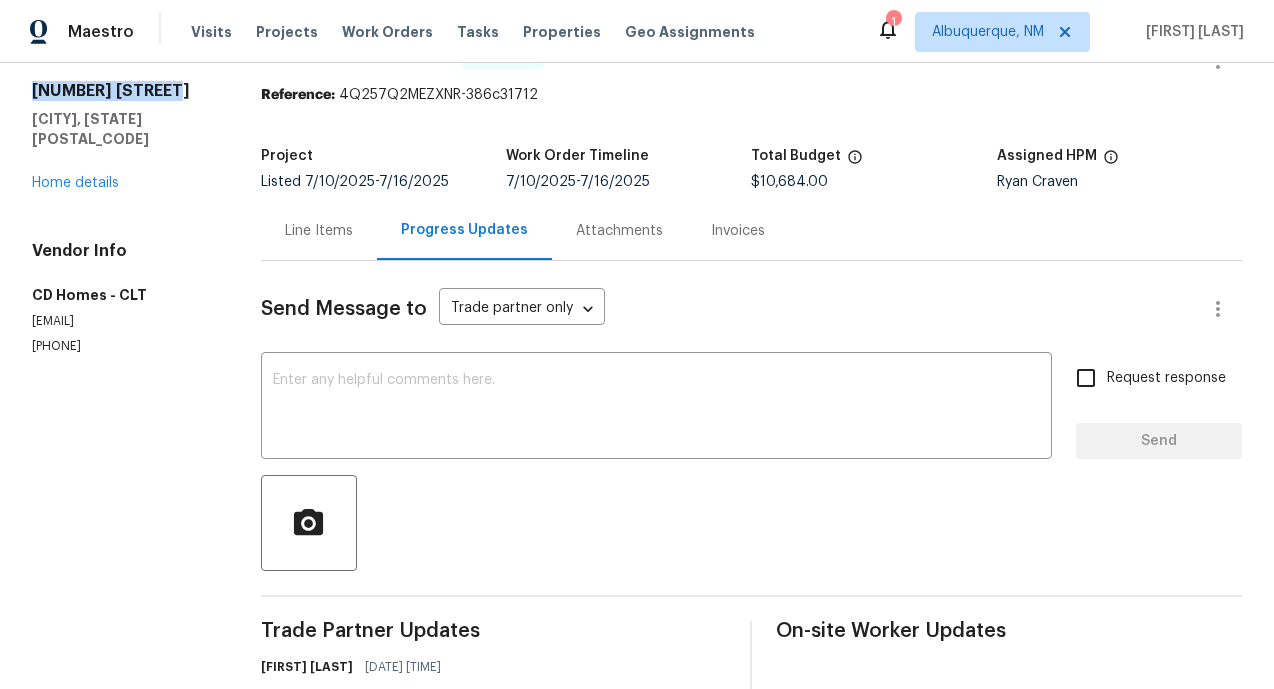 drag, startPoint x: 33, startPoint y: 88, endPoint x: 164, endPoint y: 85, distance: 131.03435 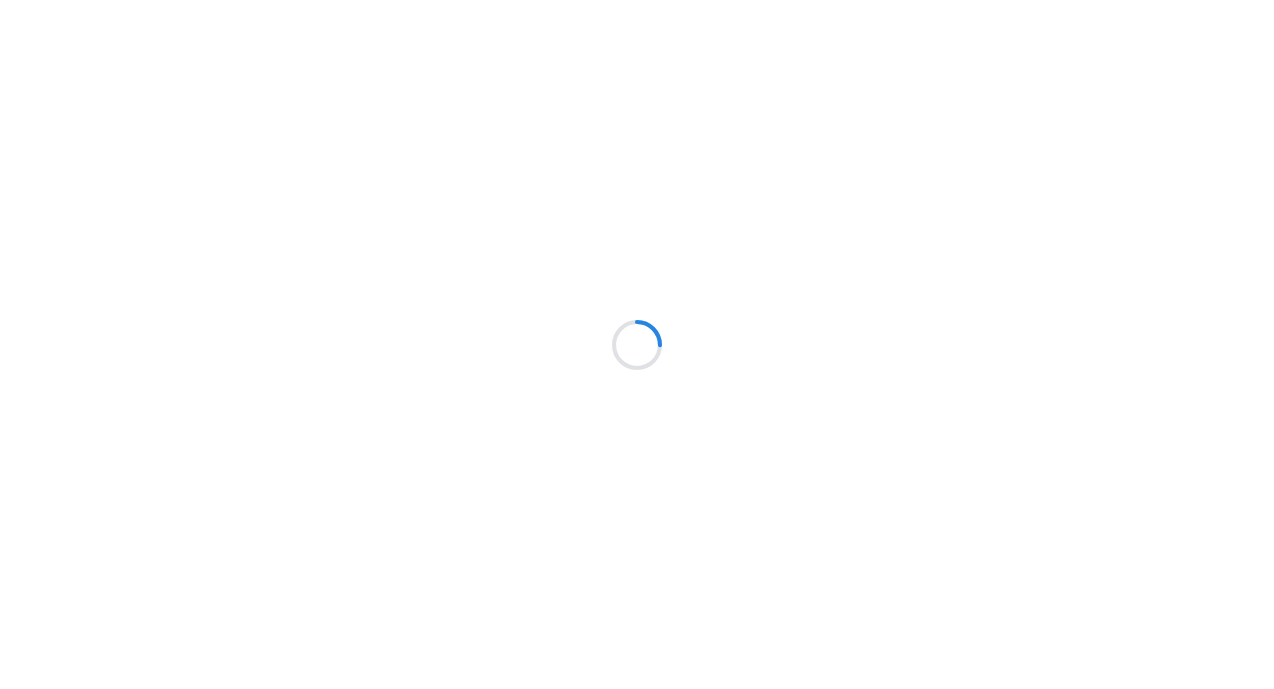 scroll, scrollTop: 0, scrollLeft: 0, axis: both 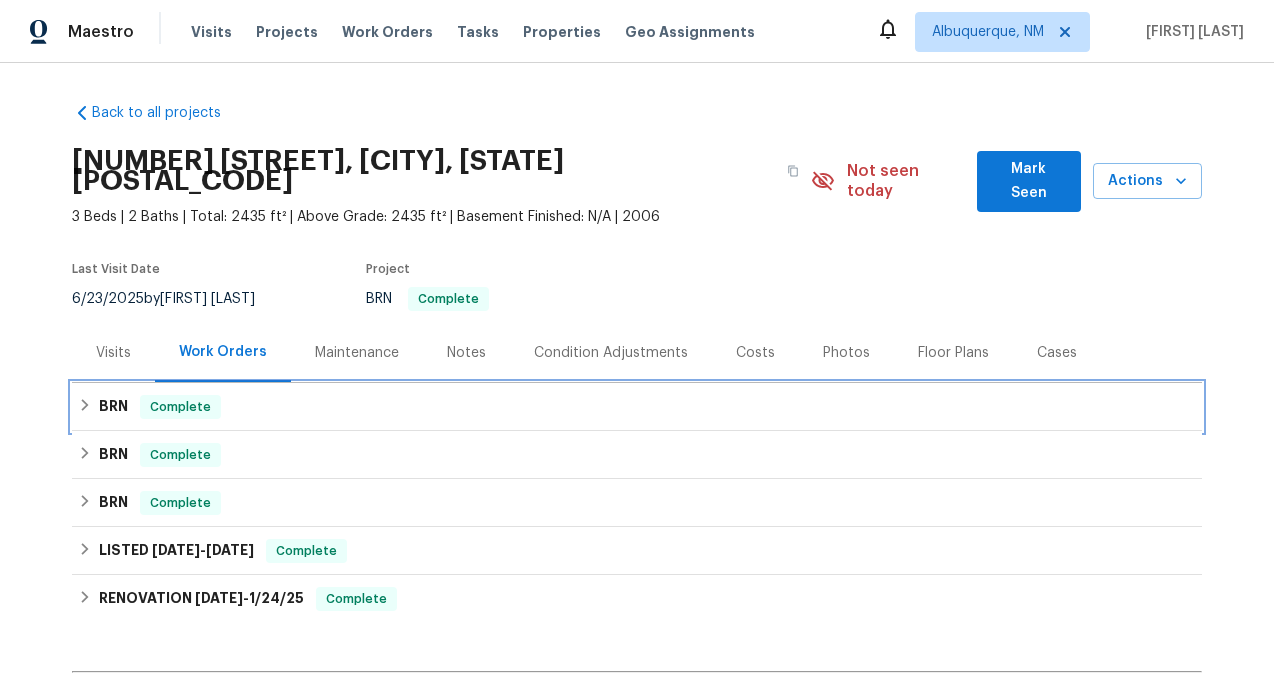 click on "BRN   Complete" at bounding box center [637, 407] 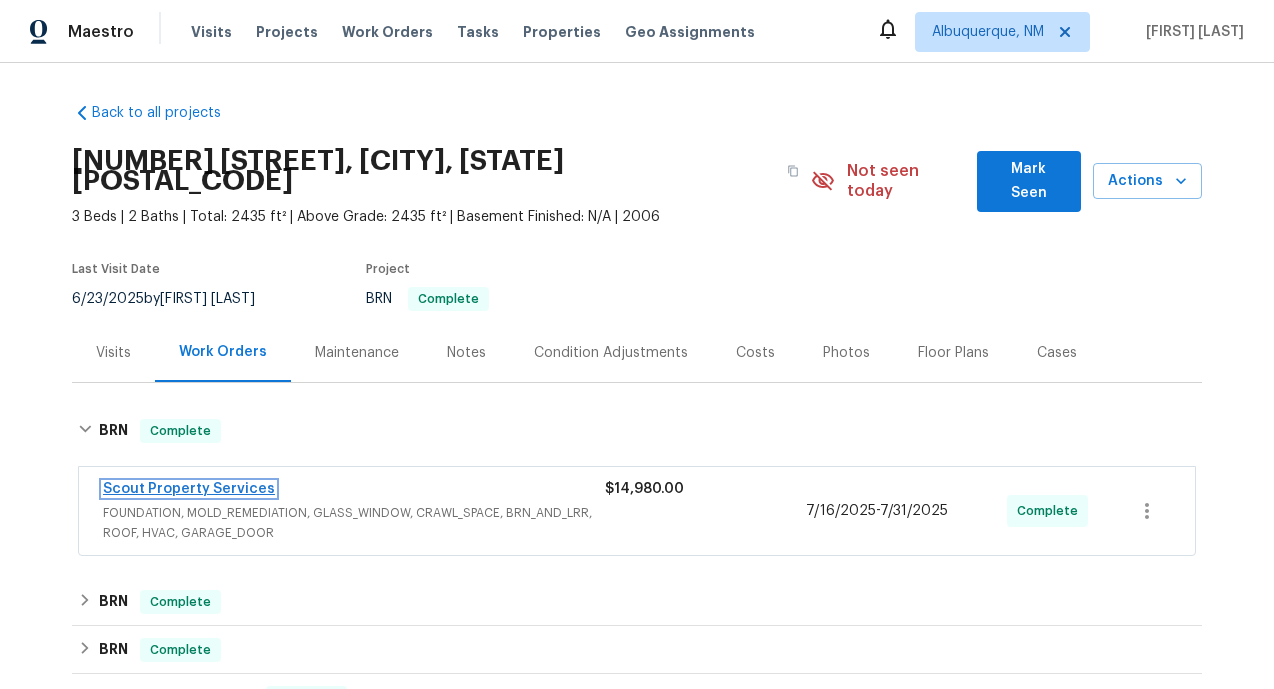 click on "Scout Property Services" at bounding box center (189, 489) 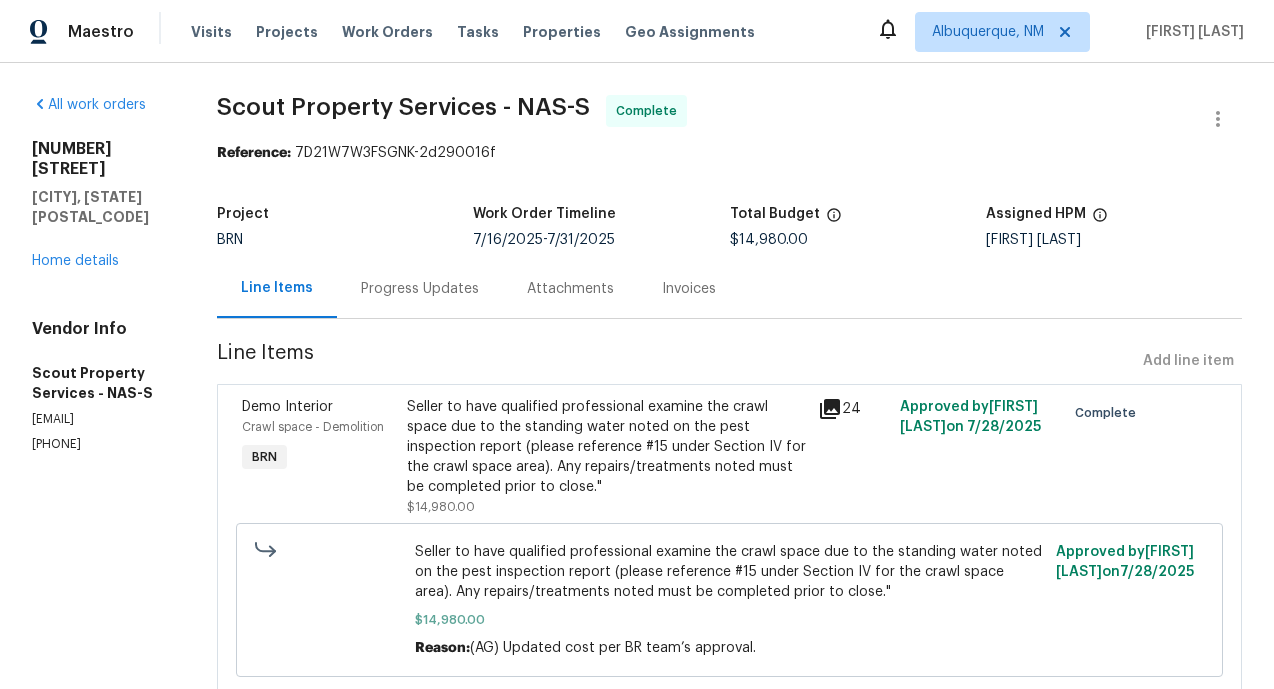 click on "Invoices" at bounding box center [689, 289] 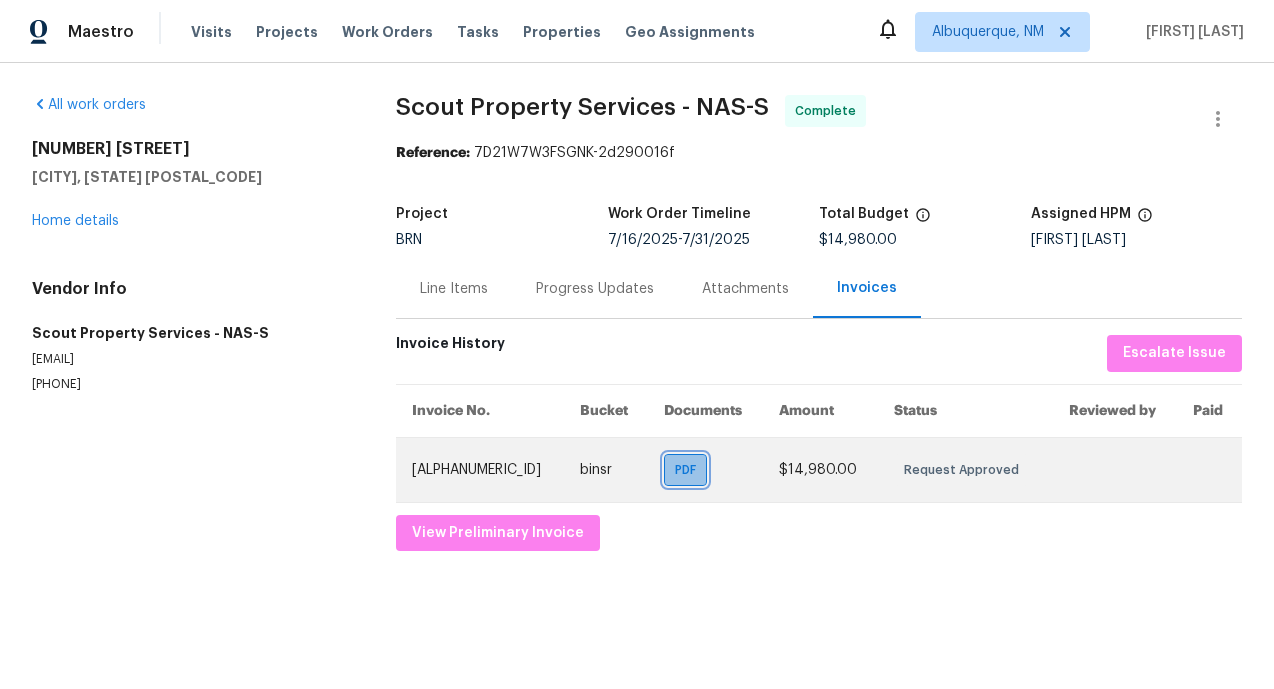 click on "PDF" at bounding box center [689, 470] 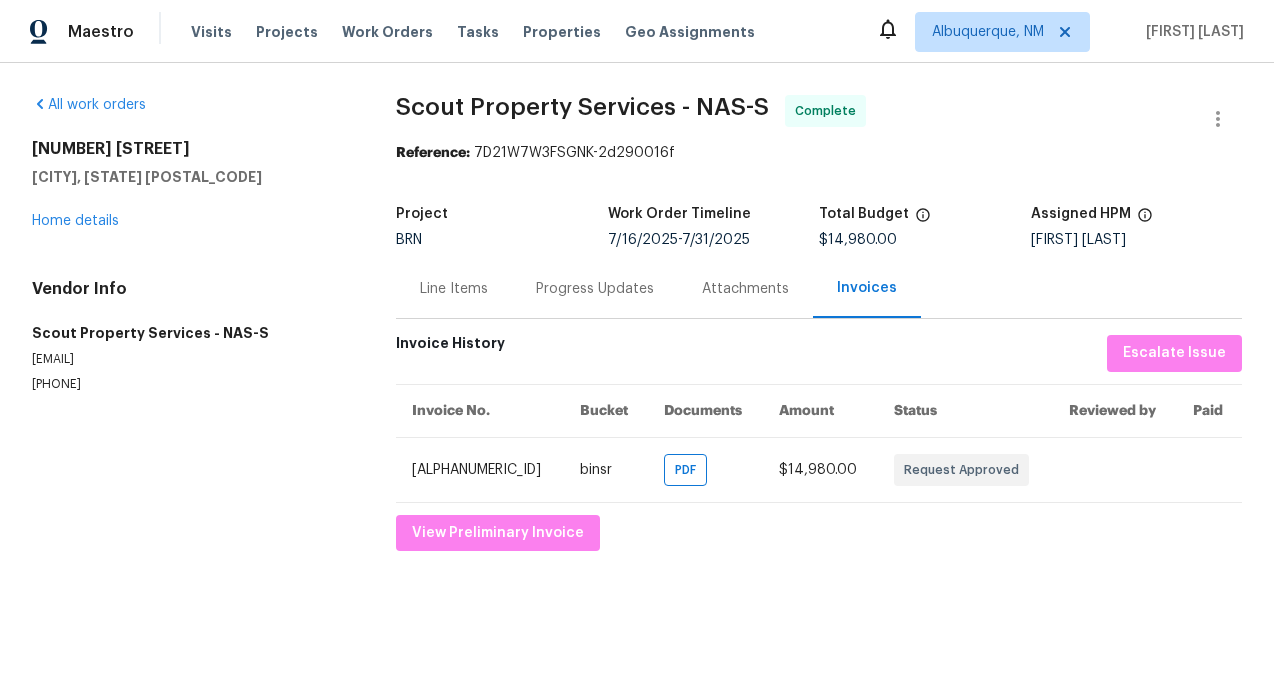 click on "Line Items" at bounding box center [454, 289] 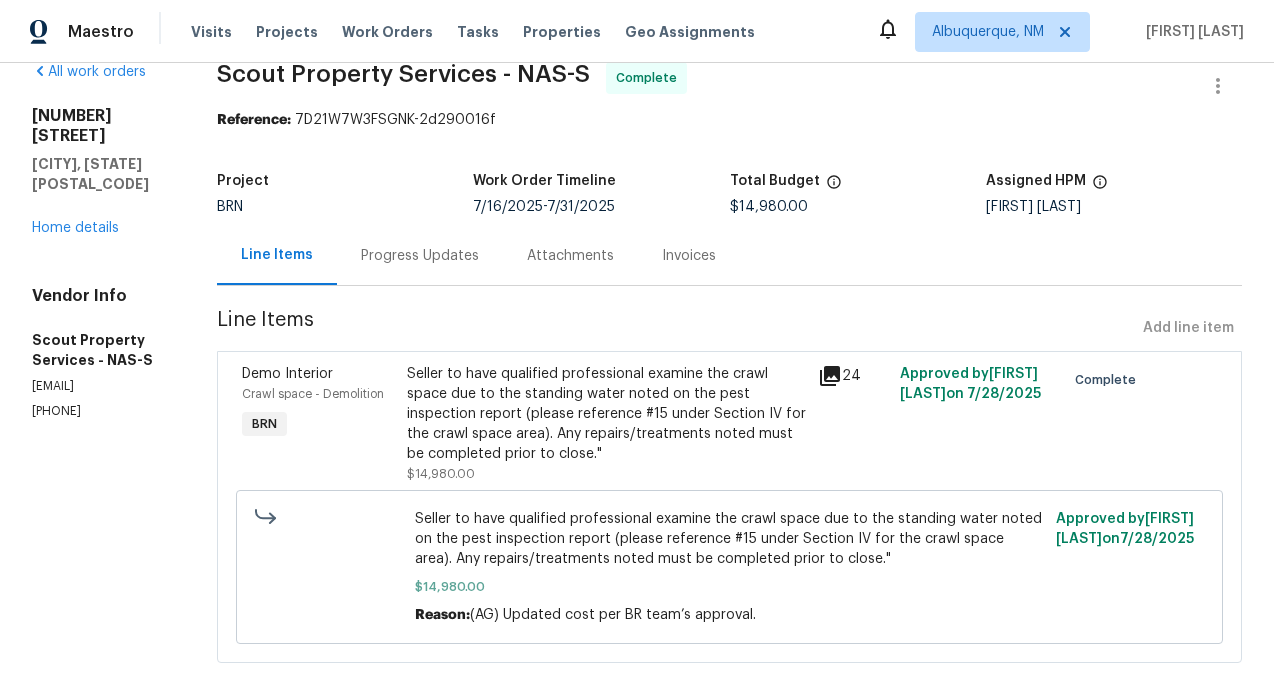scroll, scrollTop: 0, scrollLeft: 0, axis: both 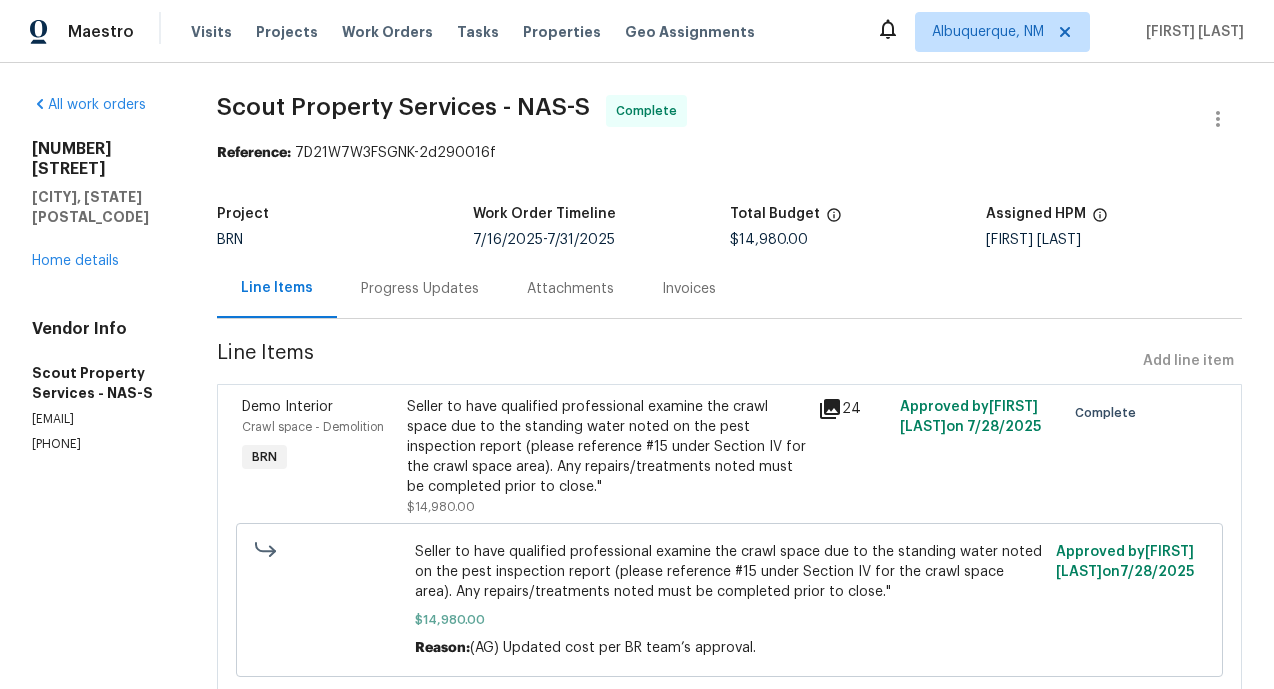 click on "Progress Updates" at bounding box center [420, 289] 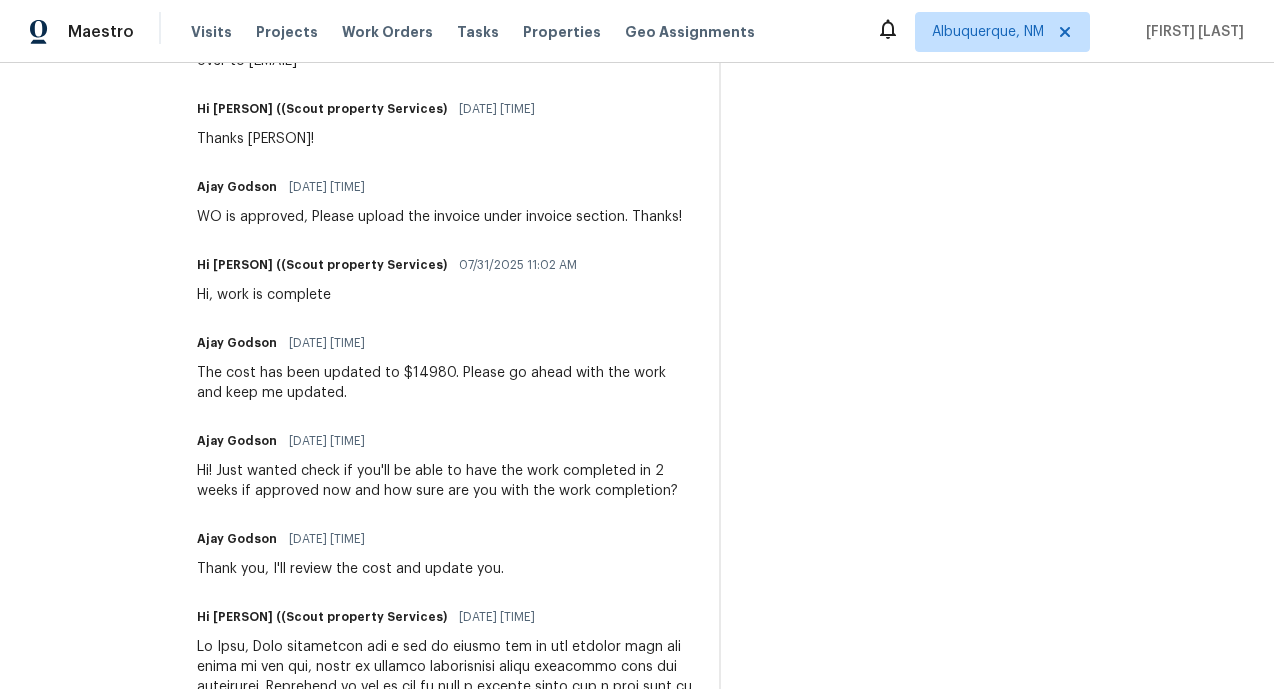 scroll, scrollTop: 708, scrollLeft: 0, axis: vertical 